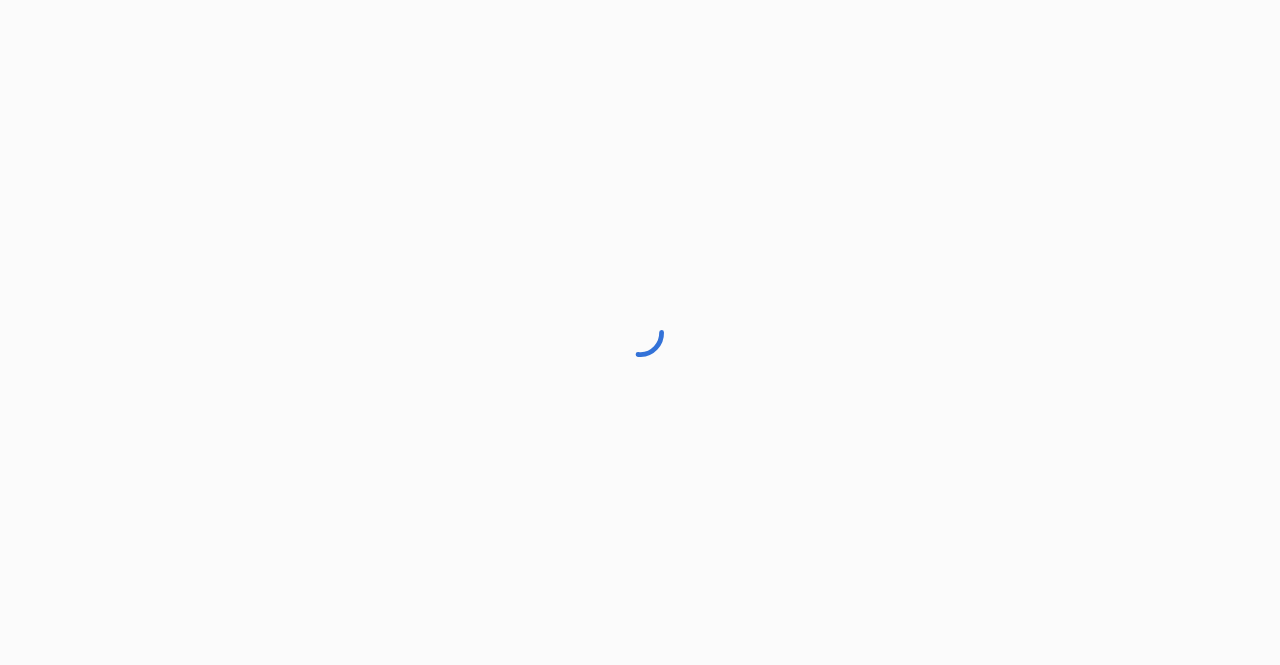 scroll, scrollTop: 0, scrollLeft: 0, axis: both 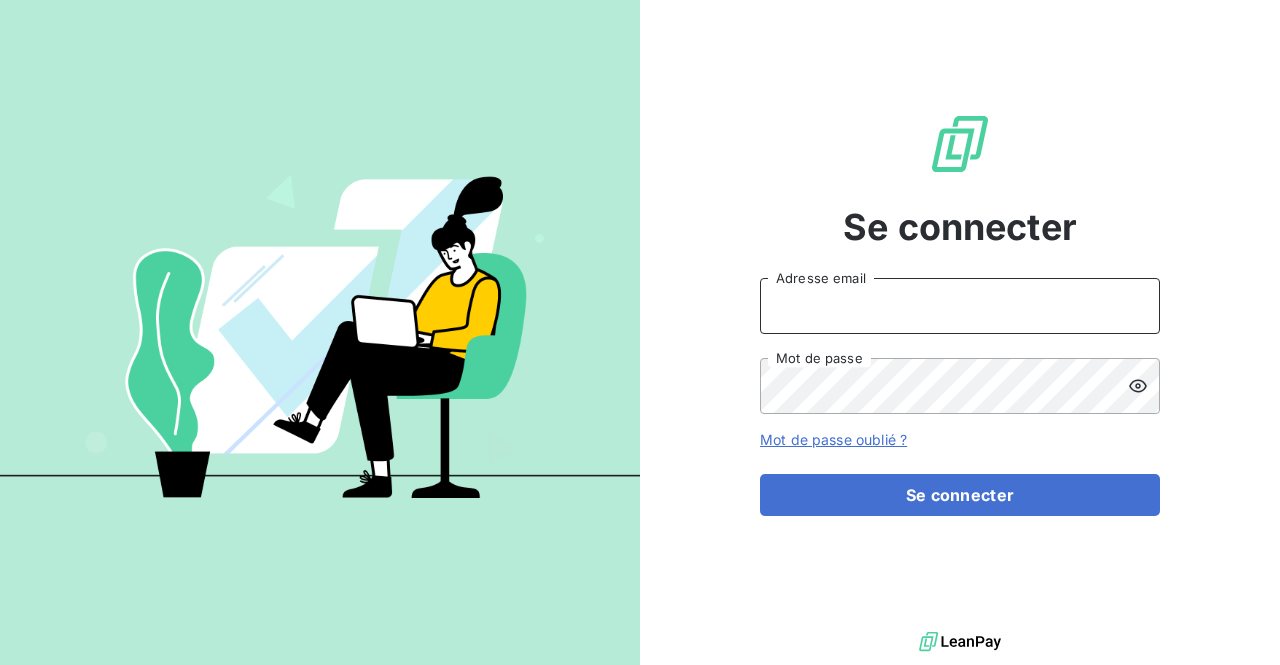 type on "[EMAIL_ADDRESS][DOMAIN_NAME]" 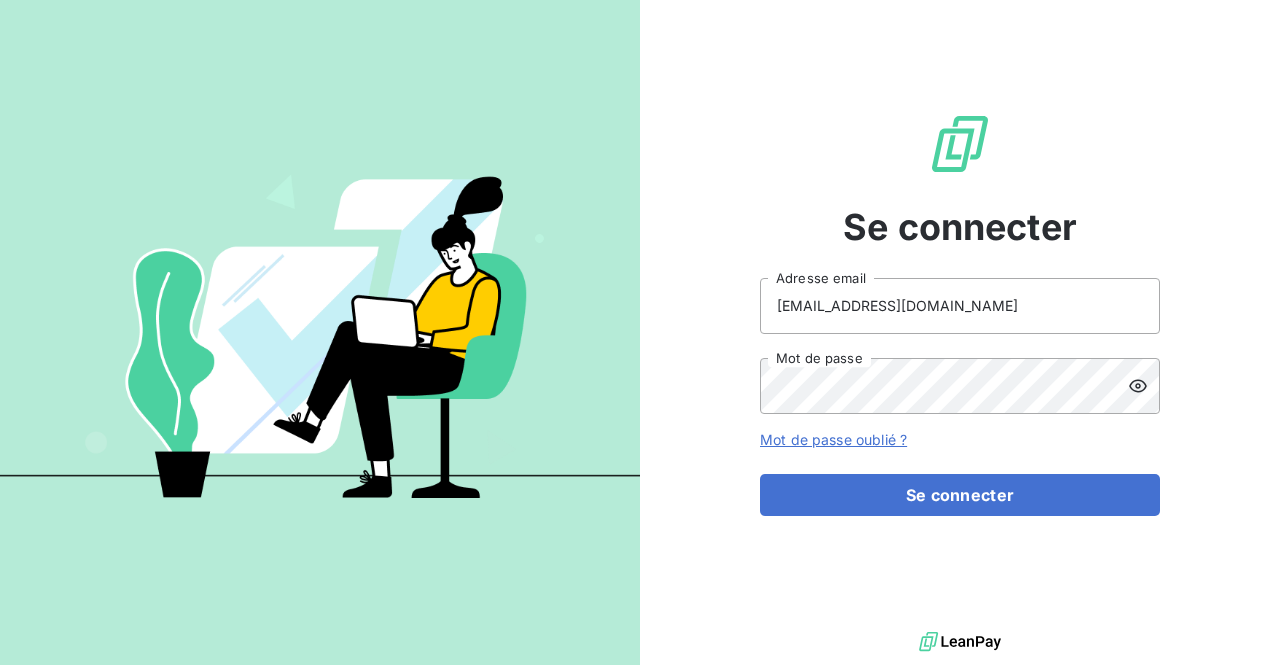 click on "Se connecter" at bounding box center (960, 495) 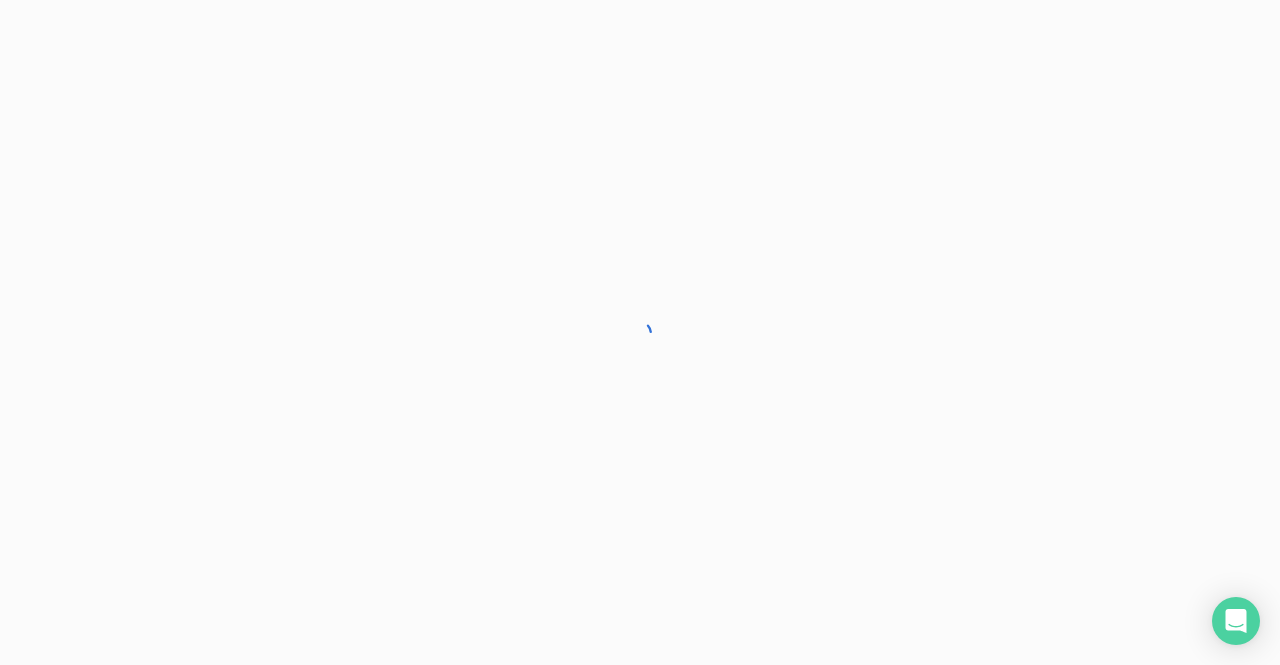 scroll, scrollTop: 0, scrollLeft: 0, axis: both 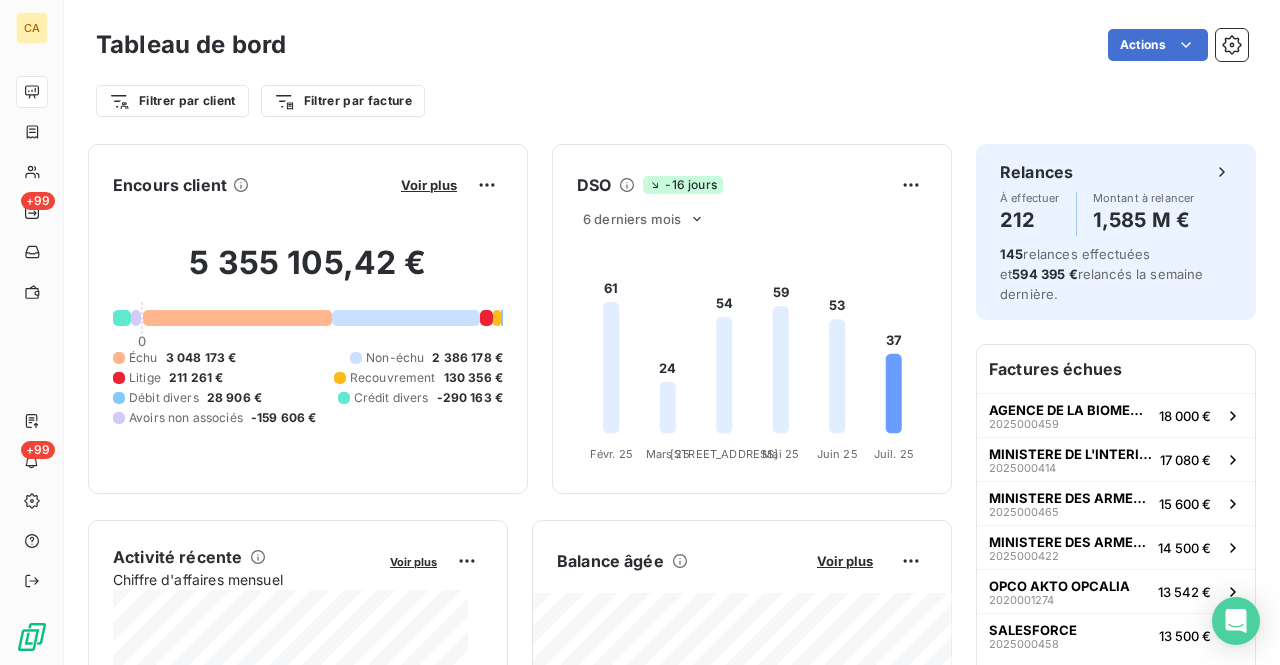 click on "CA +99 +99 Tableau de bord Actions Filtrer par client Filtrer par facture Encours client   Voir plus 5 355 105,42 € 0 Échu 3 048 173 € Non-échu 2 386 178 €   Litige 211 261 € Recouvrement 130 356 € Débit divers 28 906 € Crédit divers -290 163 € Avoirs non associés -159 606 € DSO -16 jours 6 derniers mois 61 24 54 59 53 37 Févr. 25 Févr. 25 Mars 25 Mars 25 Avr. 25 Avr. 25 Mai 25 Mai 25 Juin 25 Juin 25 Juil. 25 Juil. 25 Activité récente Chiffre d'affaires mensuel Voir plus Balance âgée Voir plus
2 335 367,53 €
Non-échu
2 386 178,46 €
Recouvrement" at bounding box center [640, 332] 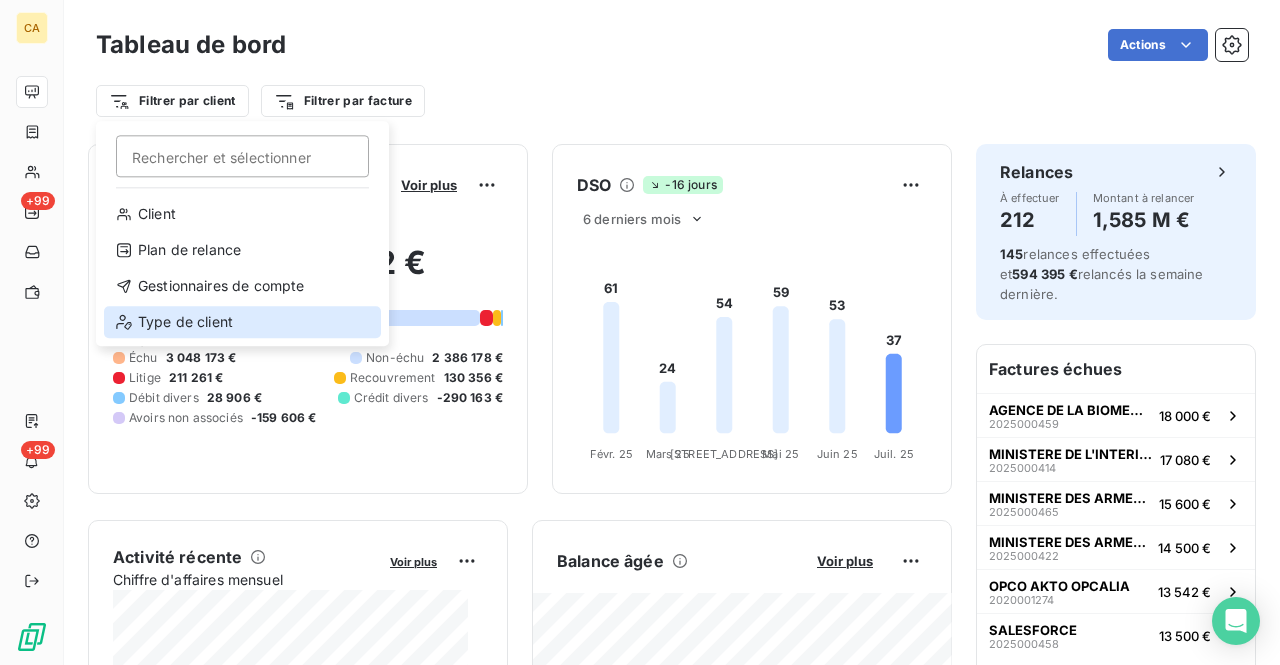 click on "Type de client" at bounding box center (242, 322) 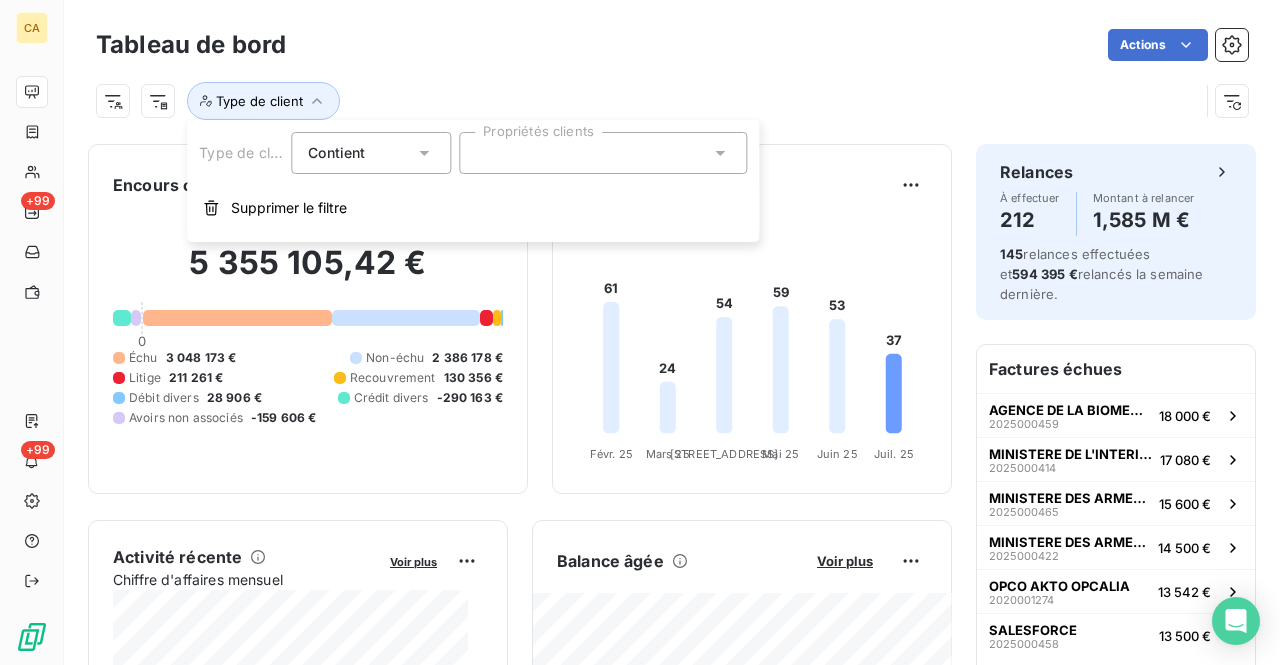click at bounding box center [603, 153] 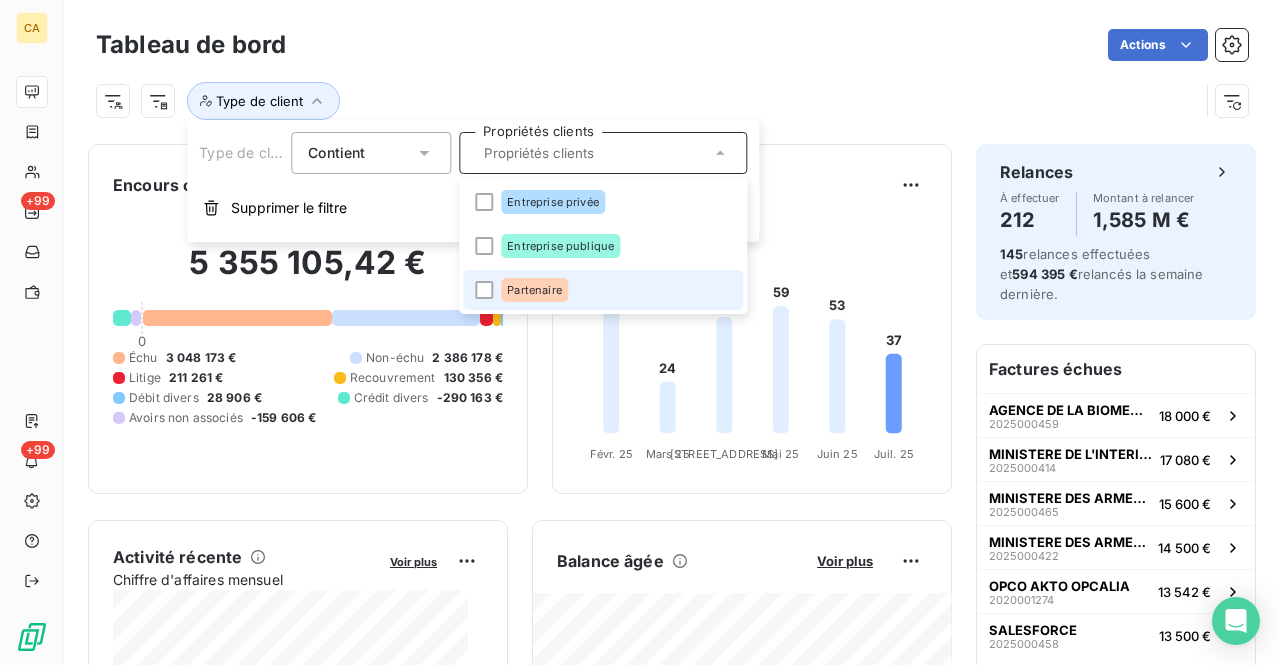 click on "Partenaire" at bounding box center [534, 290] 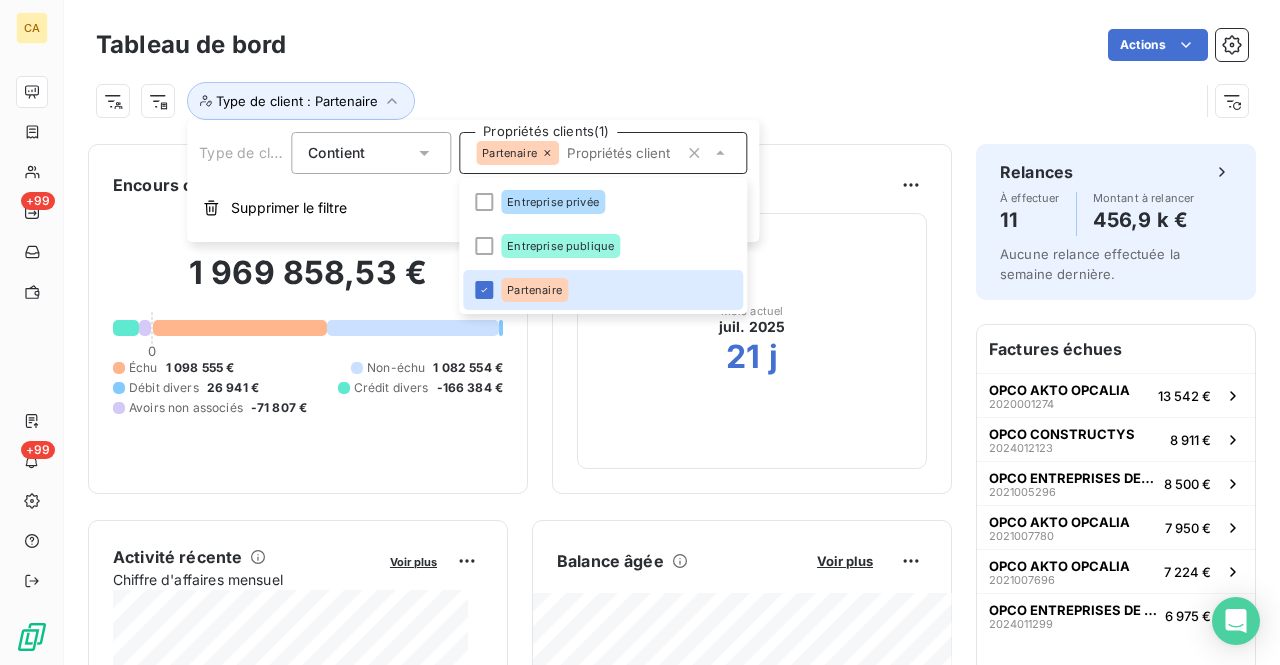 click on "Actions" at bounding box center [779, 45] 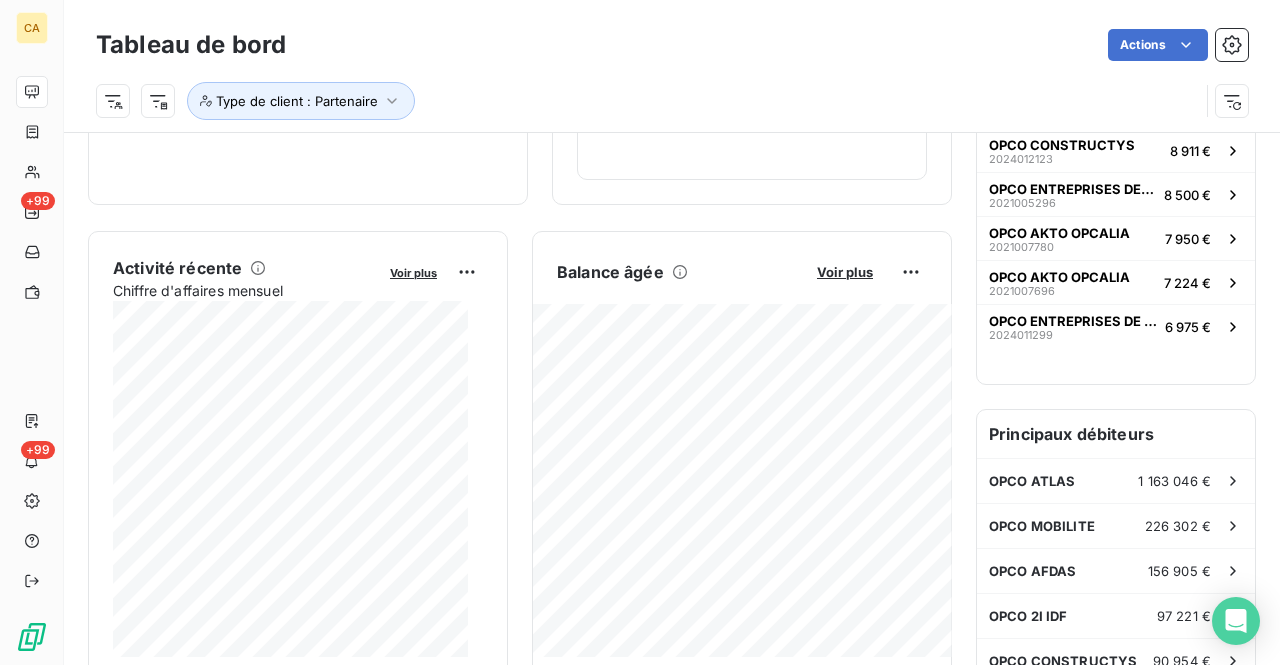 scroll, scrollTop: 431, scrollLeft: 0, axis: vertical 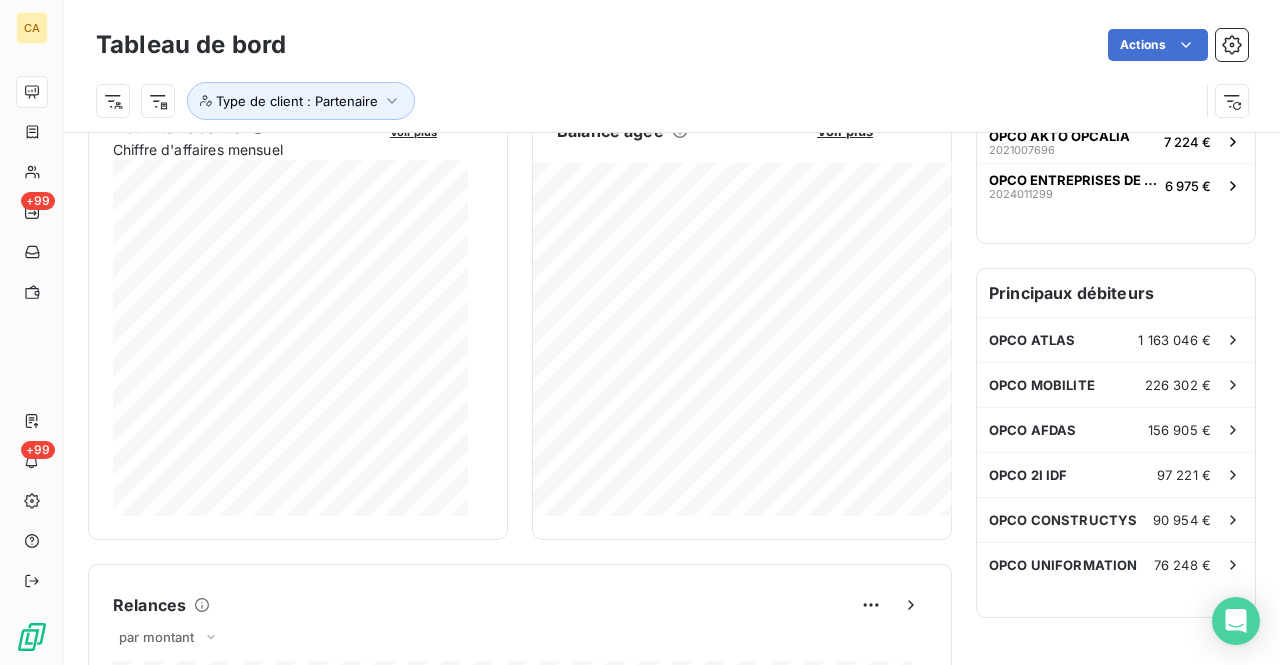 click on "OPCO ATLAS 1 163 046 €" at bounding box center [1116, 340] 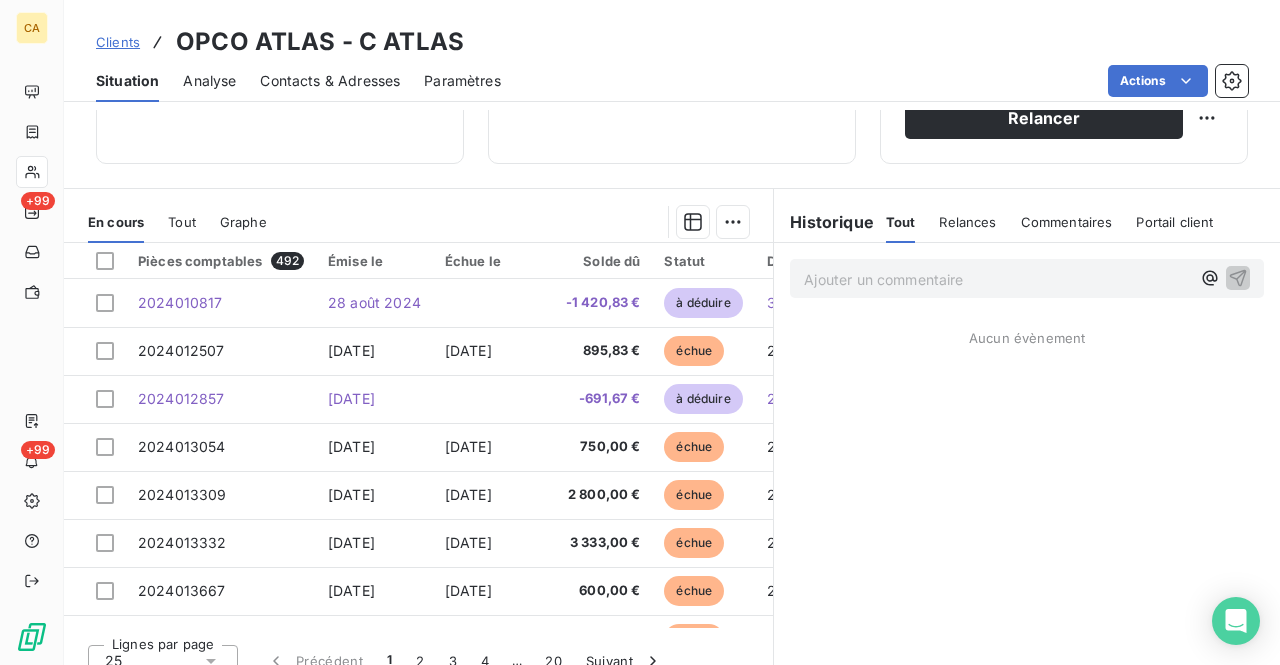 scroll, scrollTop: 405, scrollLeft: 0, axis: vertical 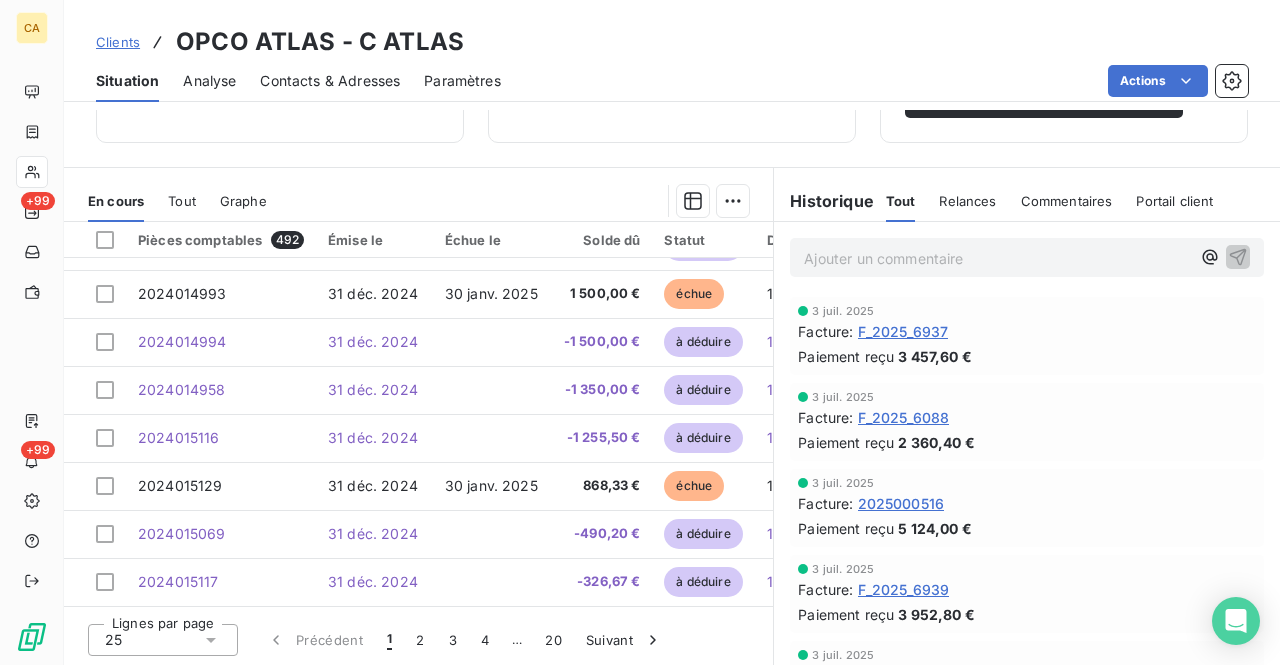 click on "Suivant" at bounding box center (624, 640) 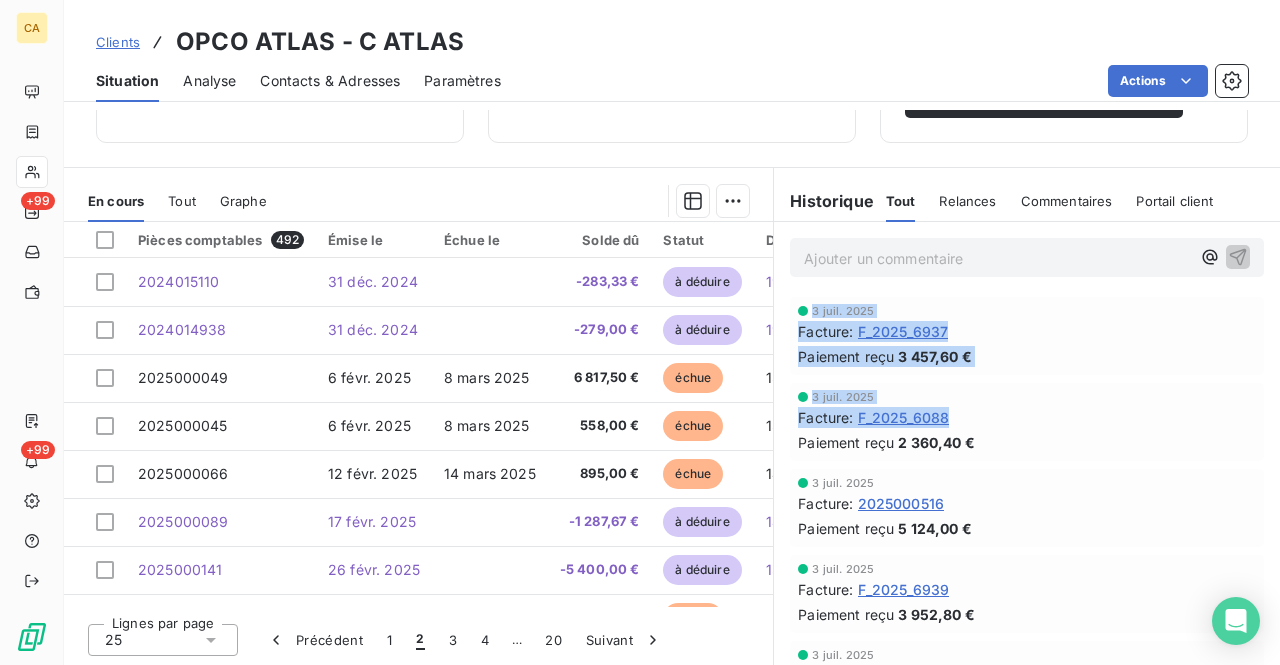 drag, startPoint x: 769, startPoint y: 299, endPoint x: 767, endPoint y: 437, distance: 138.0145 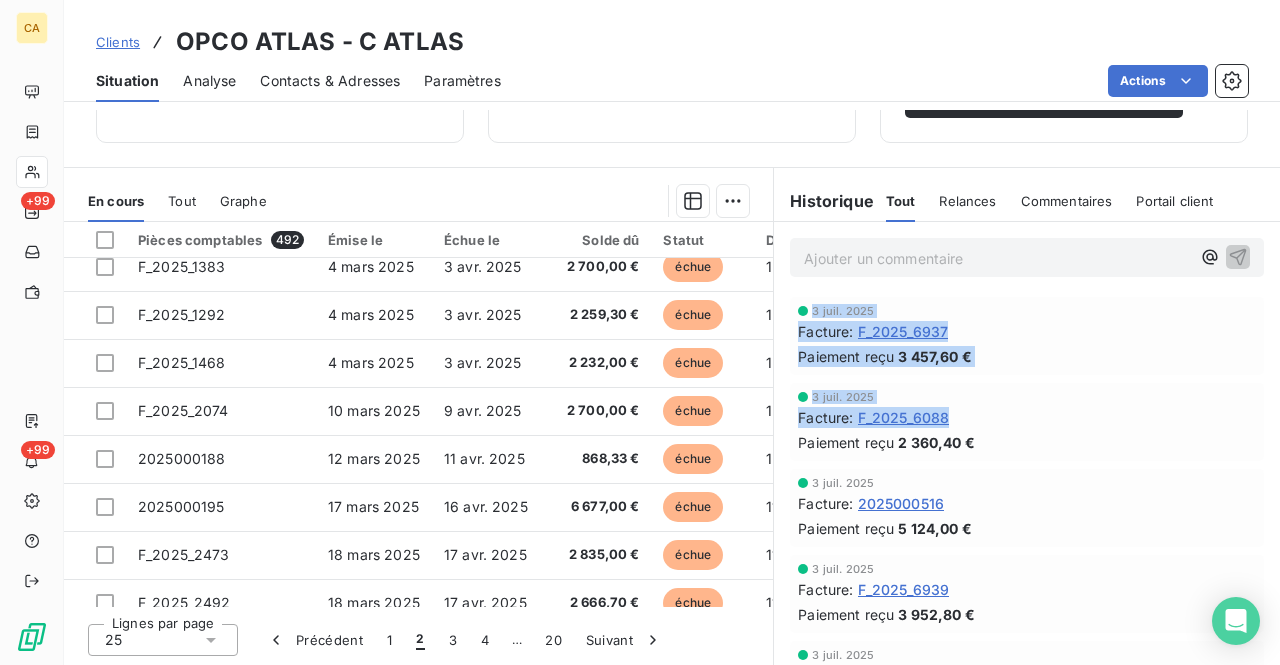 scroll, scrollTop: 854, scrollLeft: 0, axis: vertical 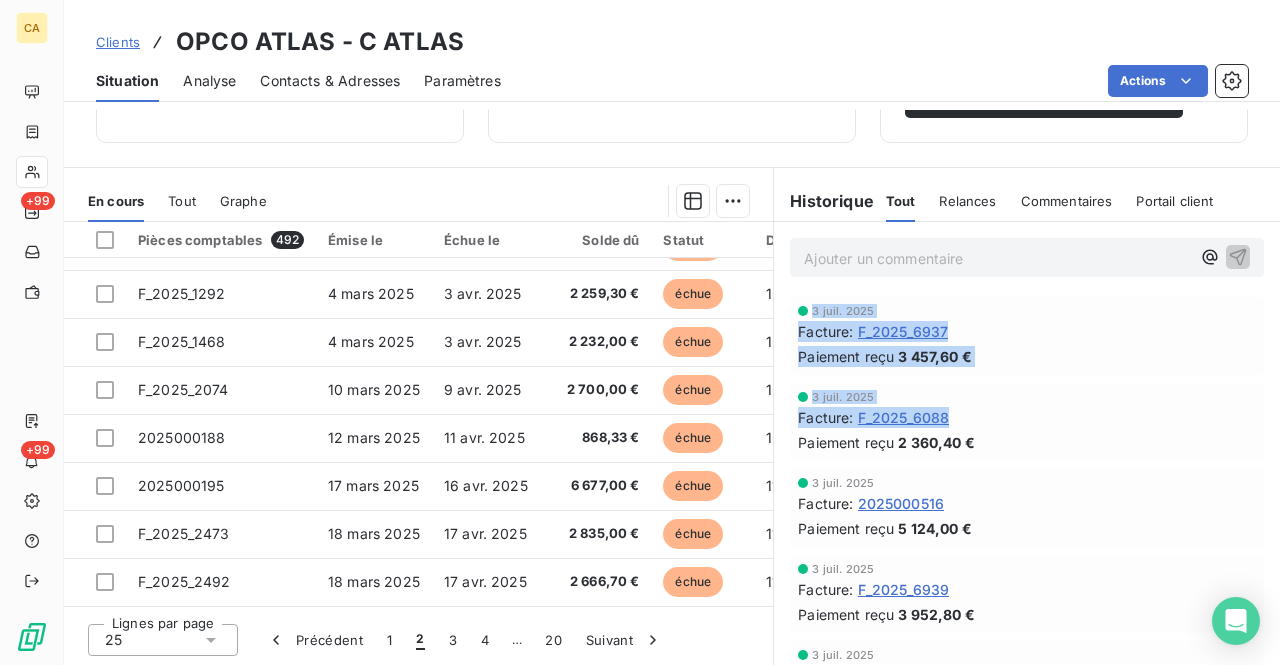 click on "20" at bounding box center [553, 640] 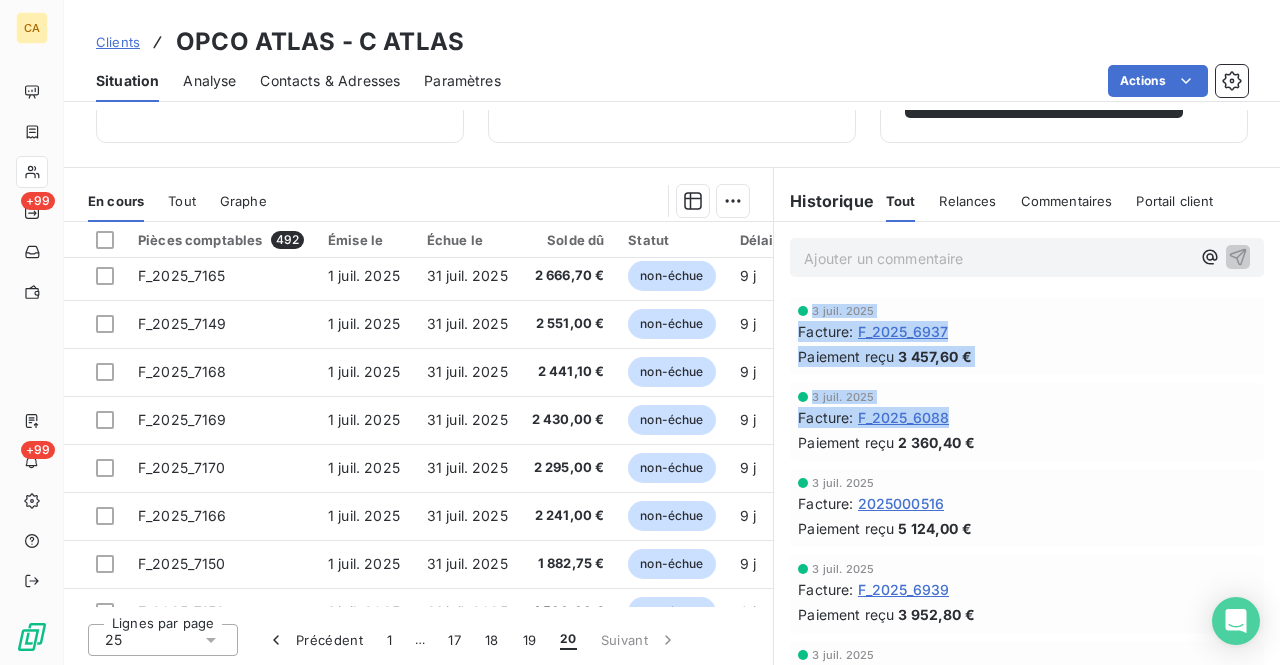 scroll, scrollTop: 156, scrollLeft: 0, axis: vertical 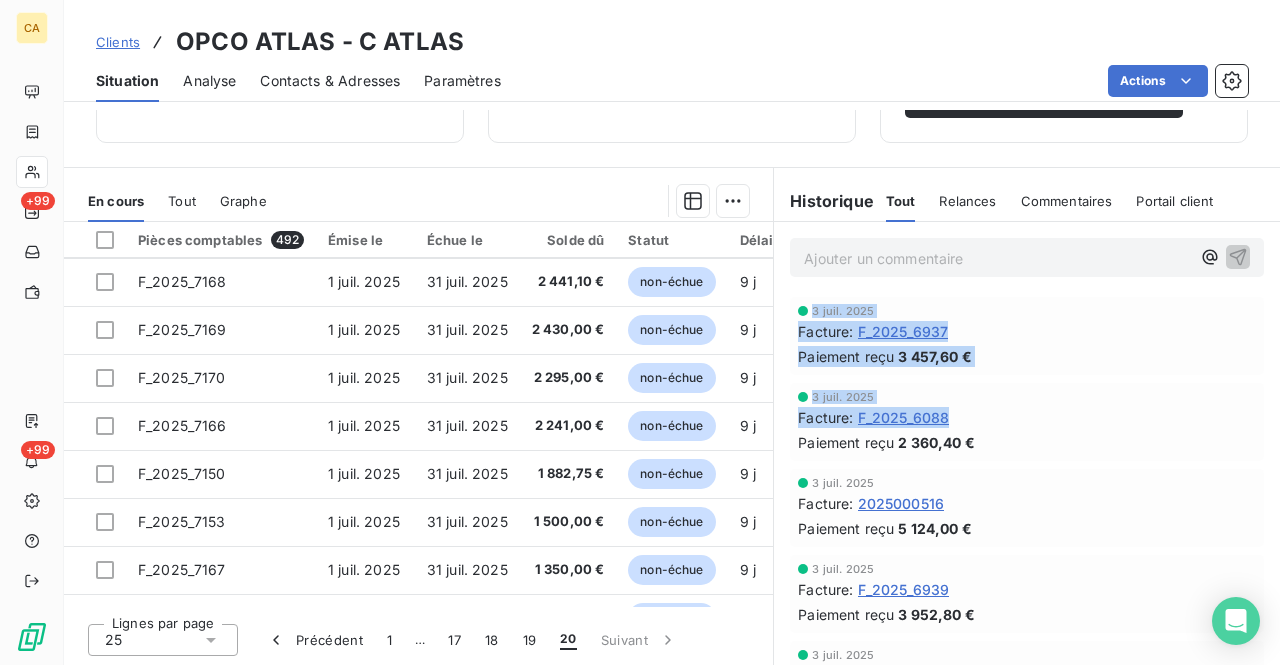 click on "19" at bounding box center (530, 640) 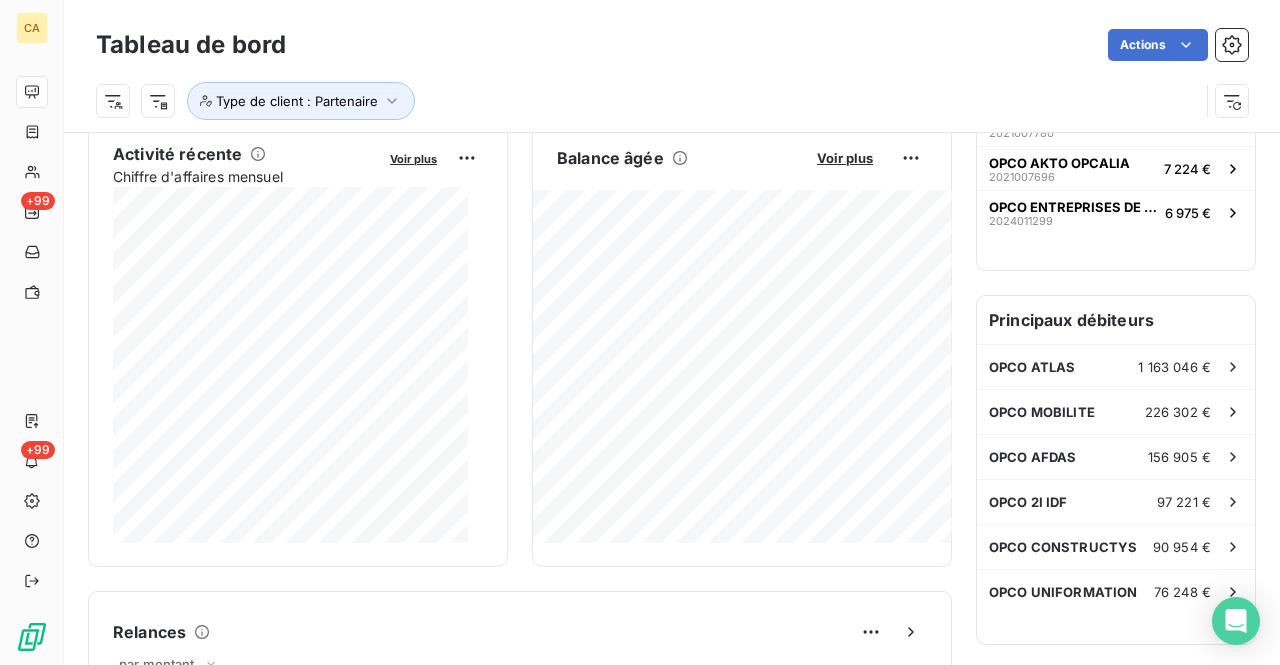 scroll, scrollTop: 0, scrollLeft: 0, axis: both 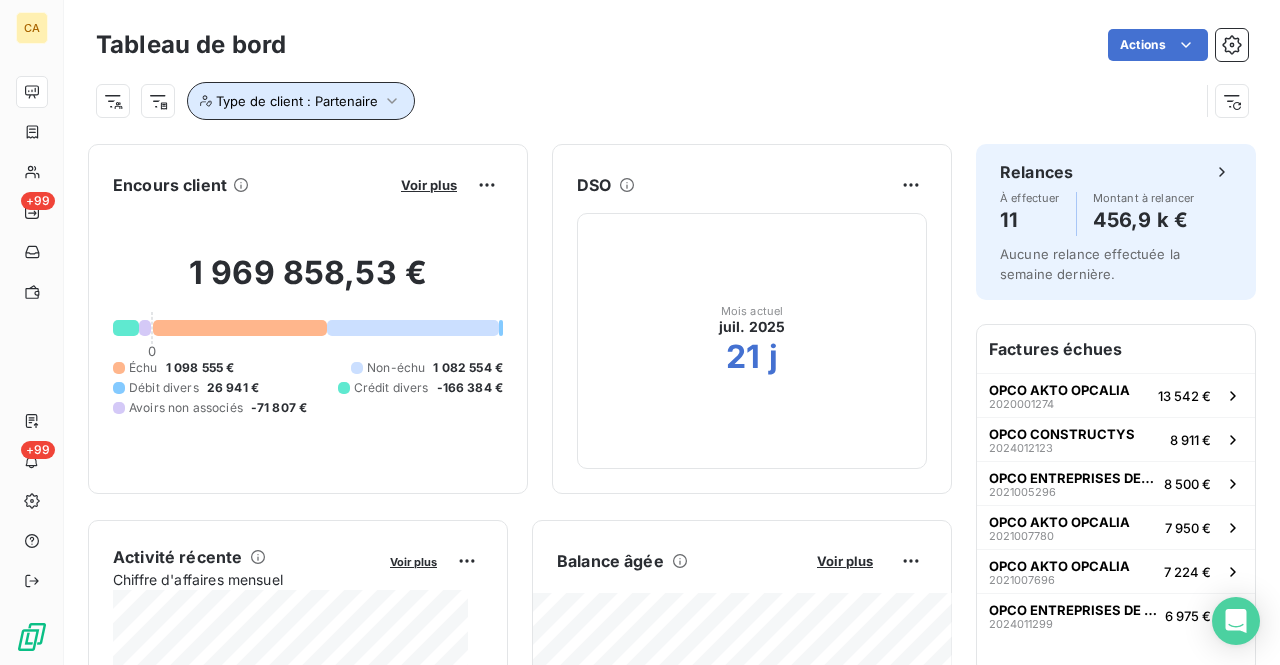 click on "Type de client  : Partenaire" at bounding box center [297, 101] 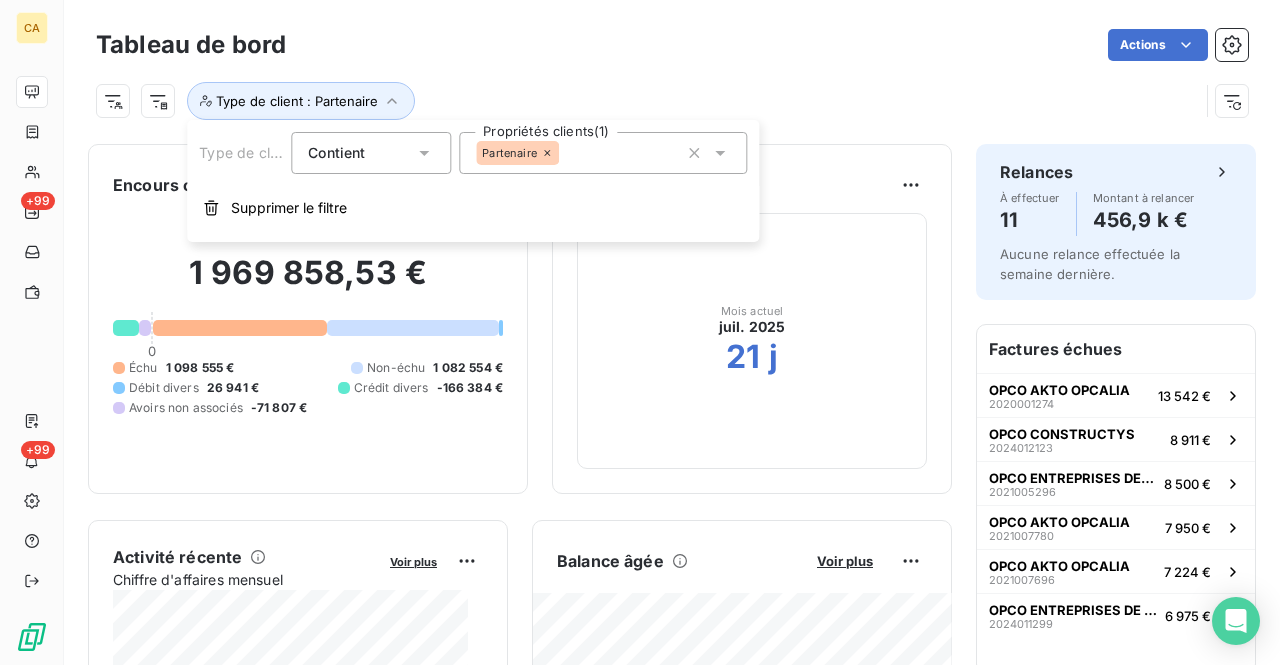 click 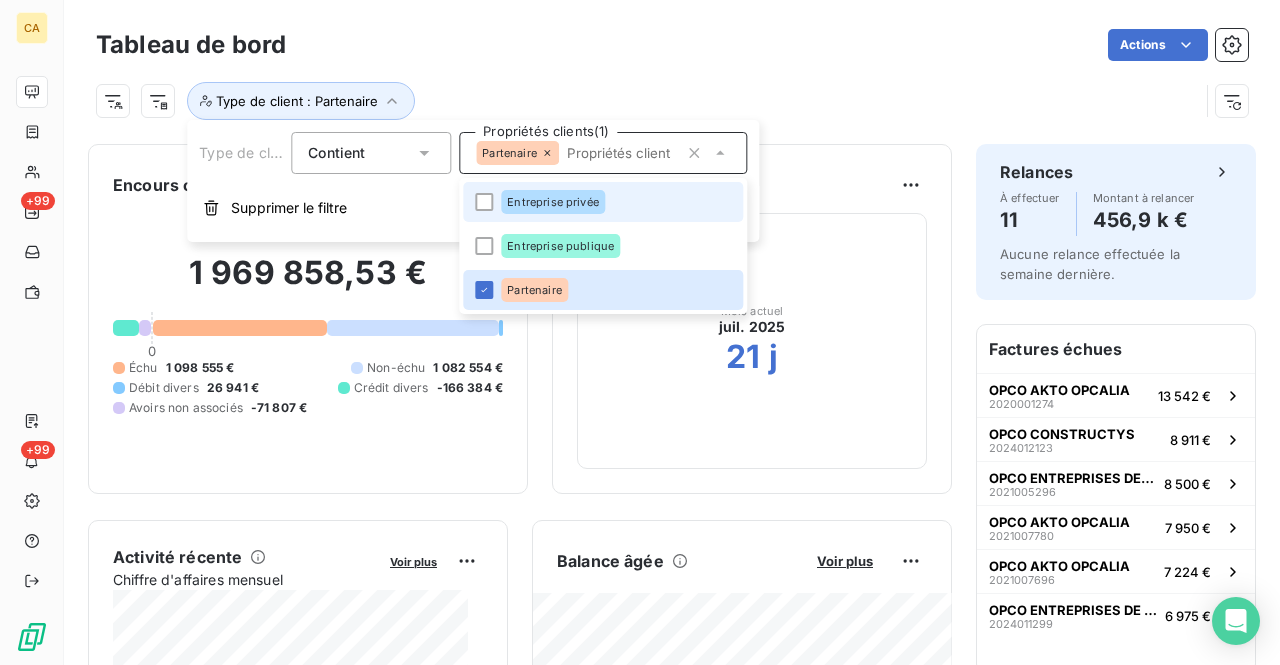 click on "Entreprise privée" at bounding box center (553, 202) 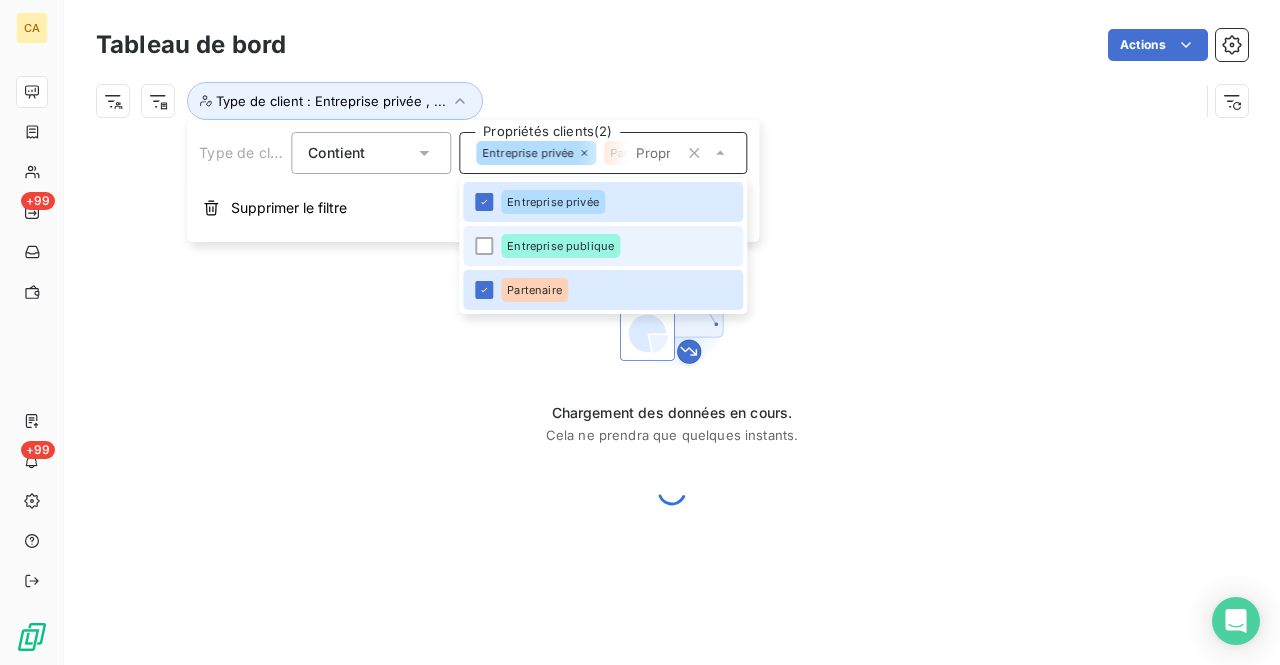 click on "Entreprise publique" at bounding box center (560, 246) 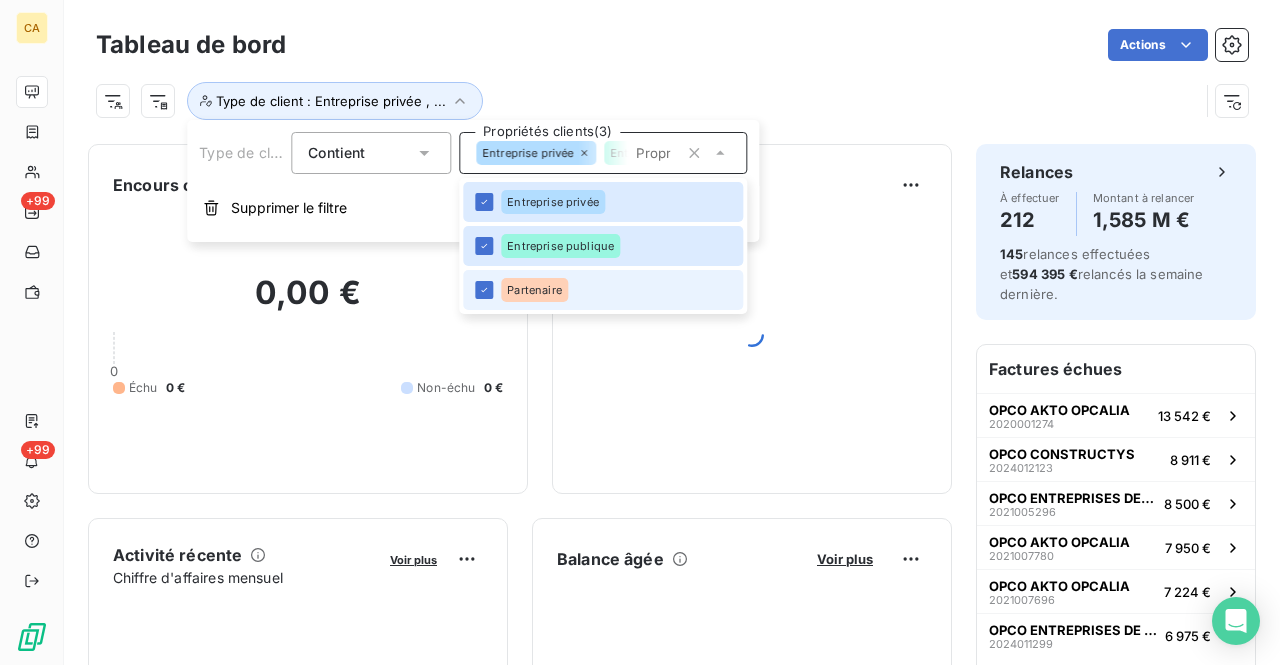 click 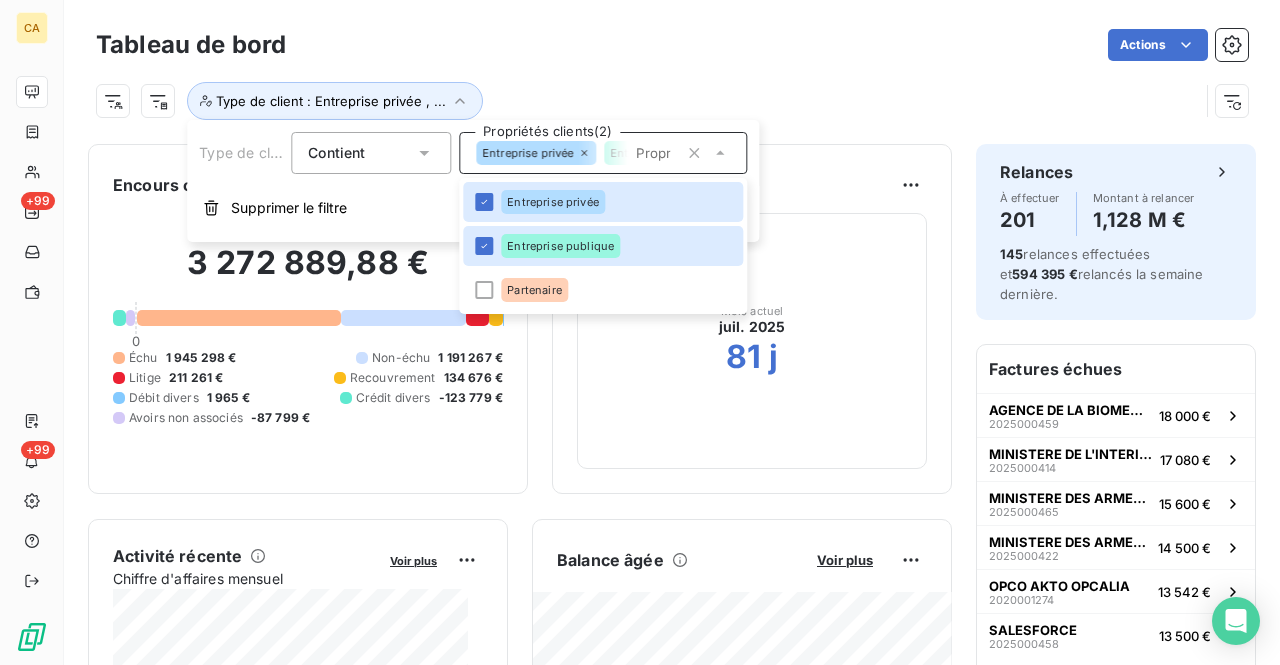 click on "Actions" at bounding box center (779, 45) 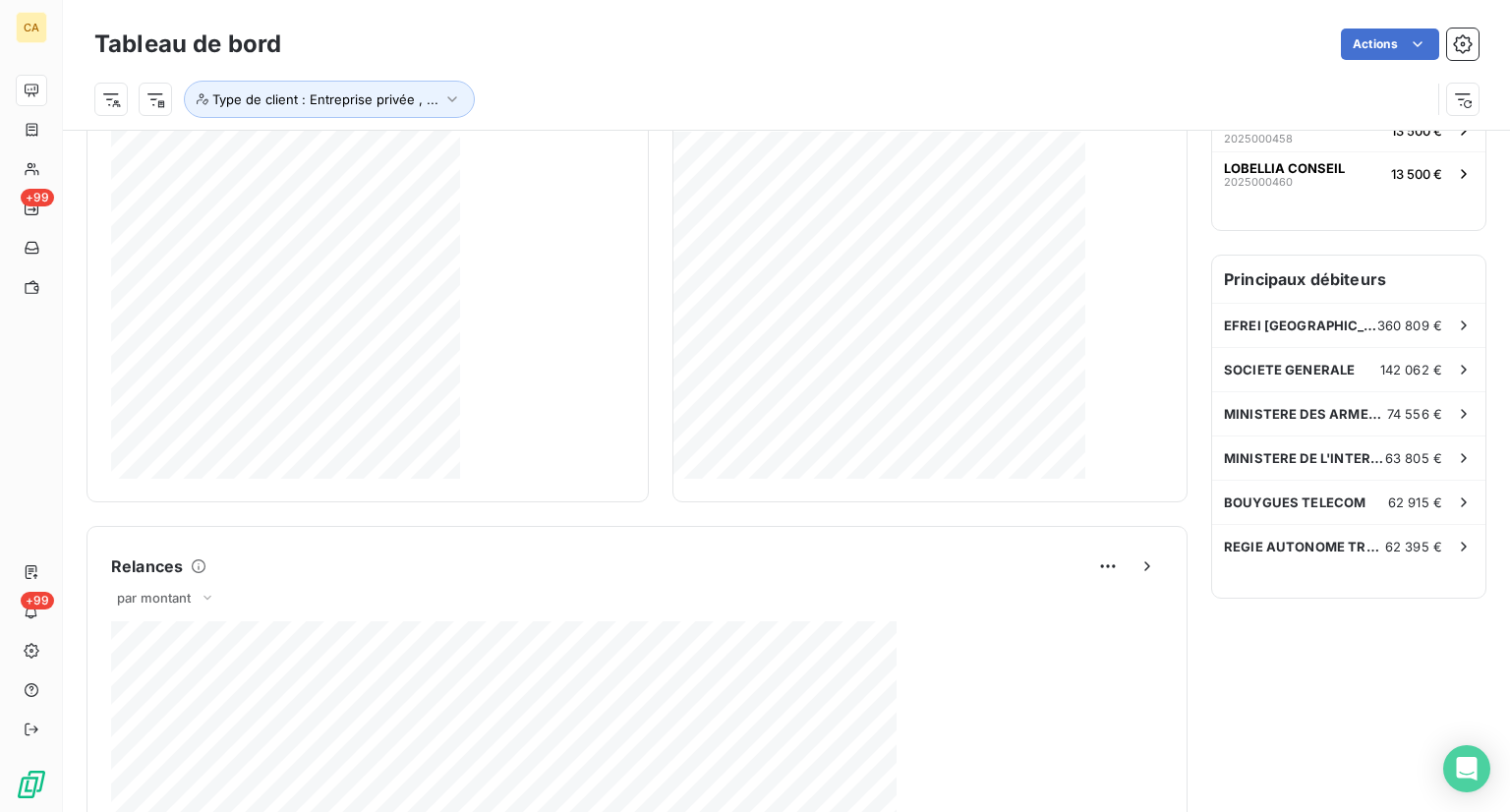 scroll, scrollTop: 452, scrollLeft: 0, axis: vertical 